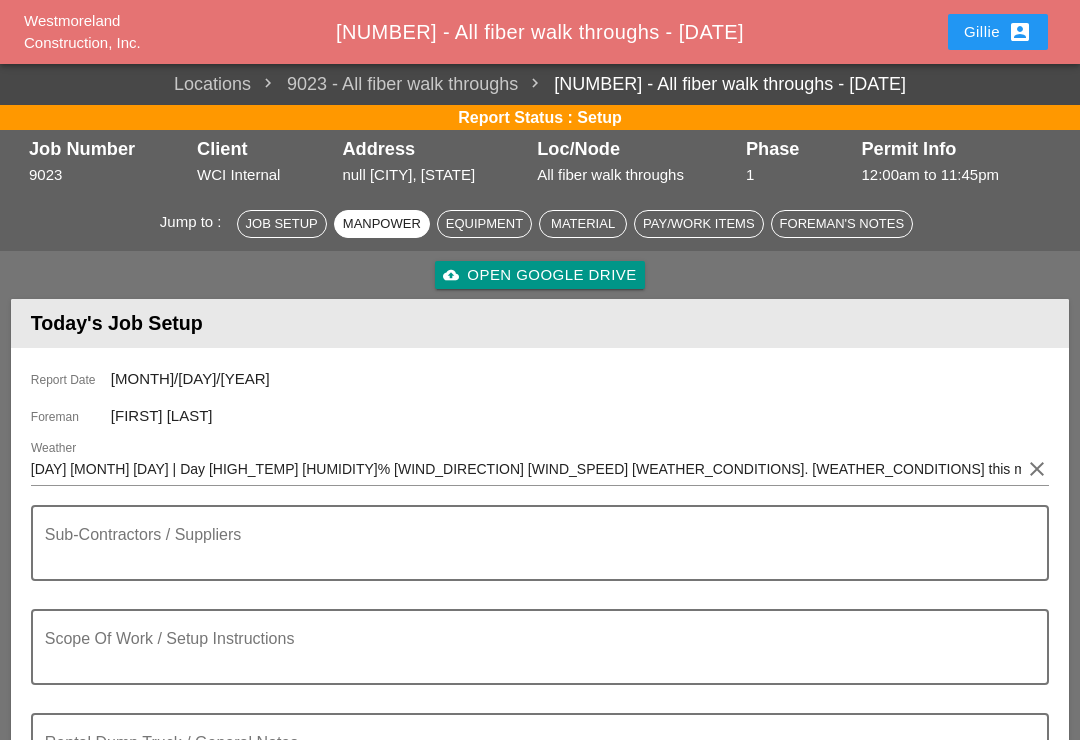 scroll, scrollTop: 672, scrollLeft: 0, axis: vertical 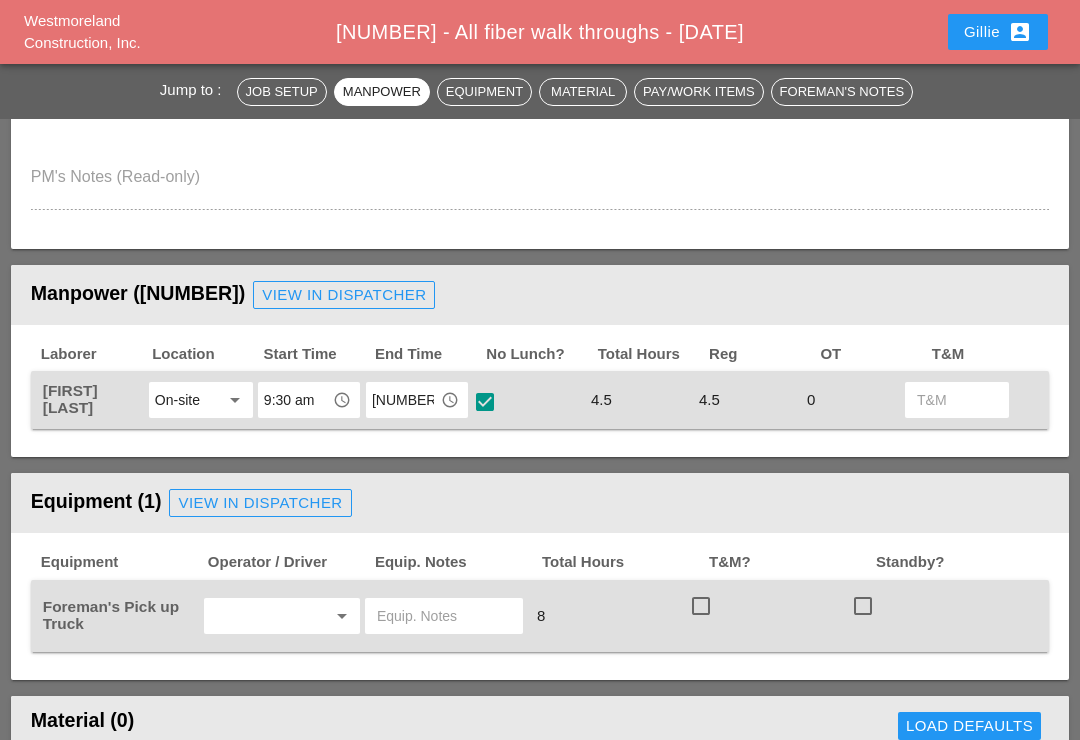 click on "[NUMBER]:[MINUTE] [AMPM]" at bounding box center [295, 400] 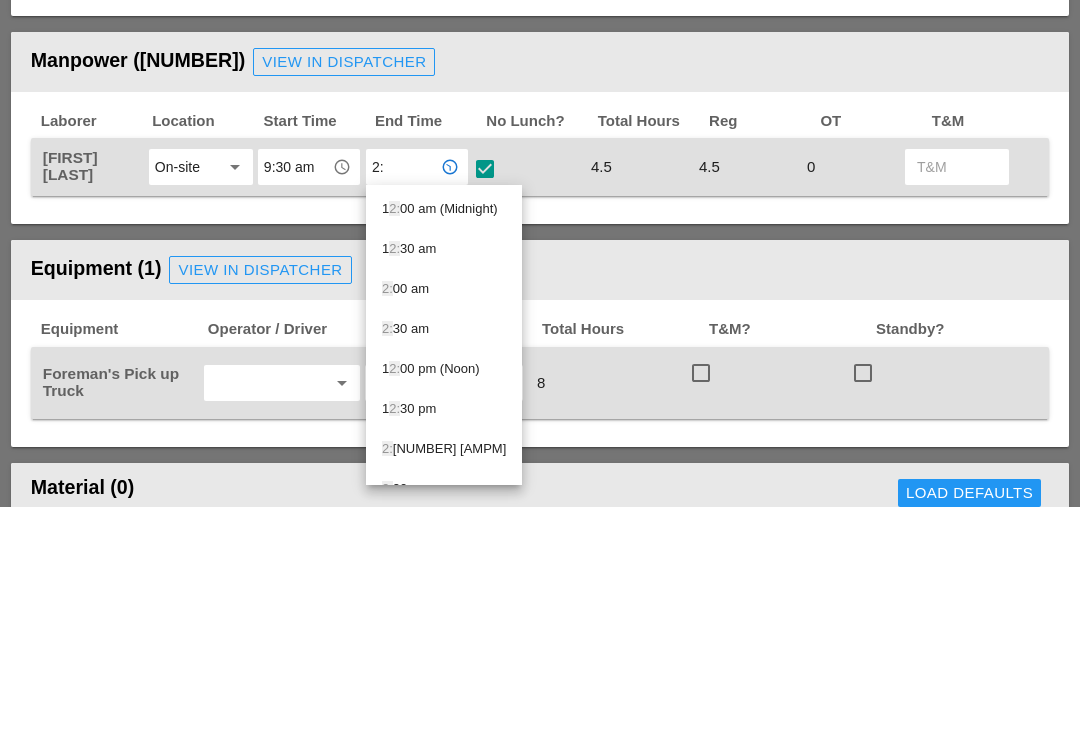type on "[NUMBER].[NUMBER]" 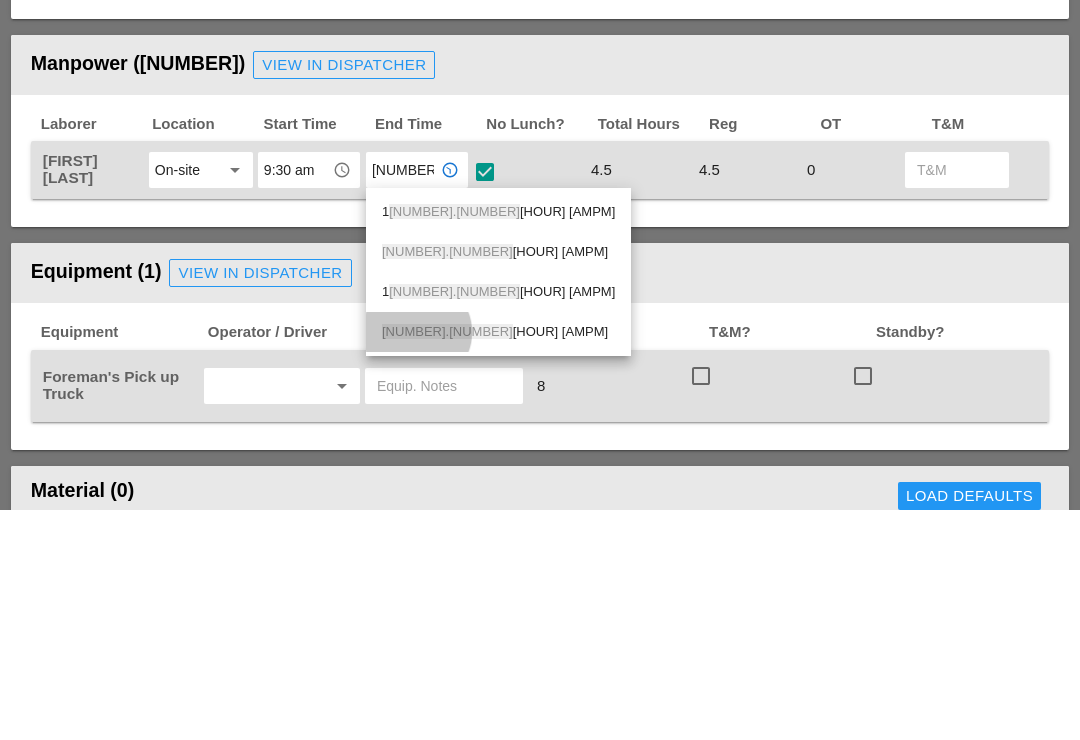 click on "2:3 0 pm" at bounding box center [498, 442] 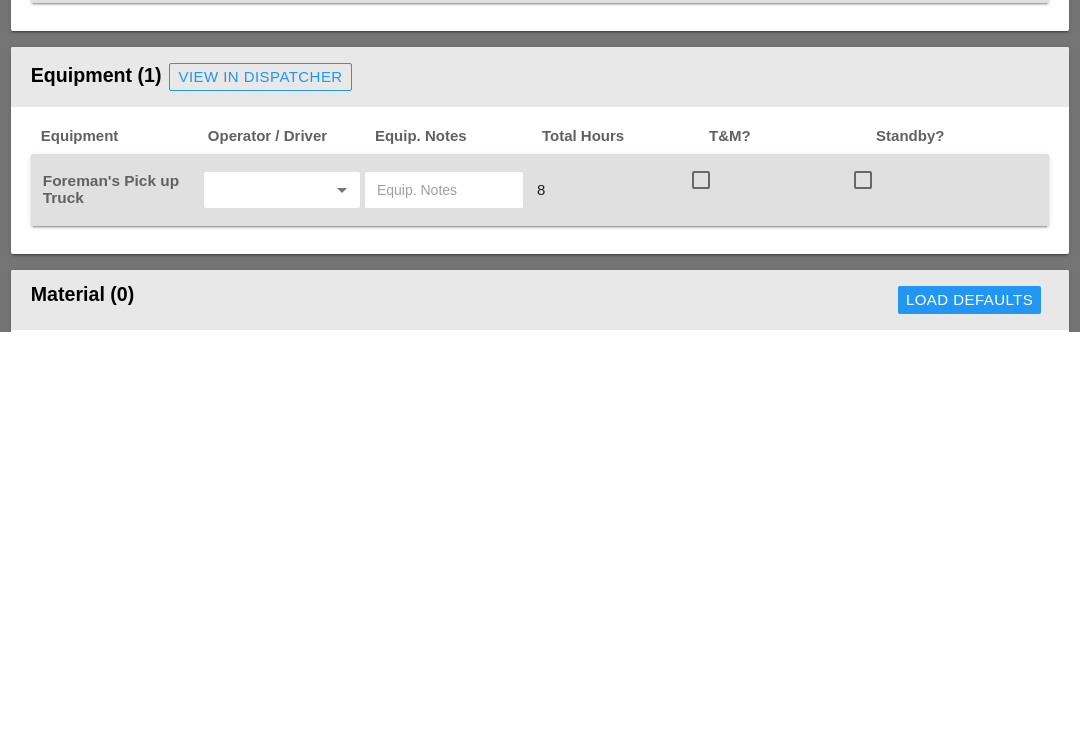 scroll, scrollTop: 705, scrollLeft: 0, axis: vertical 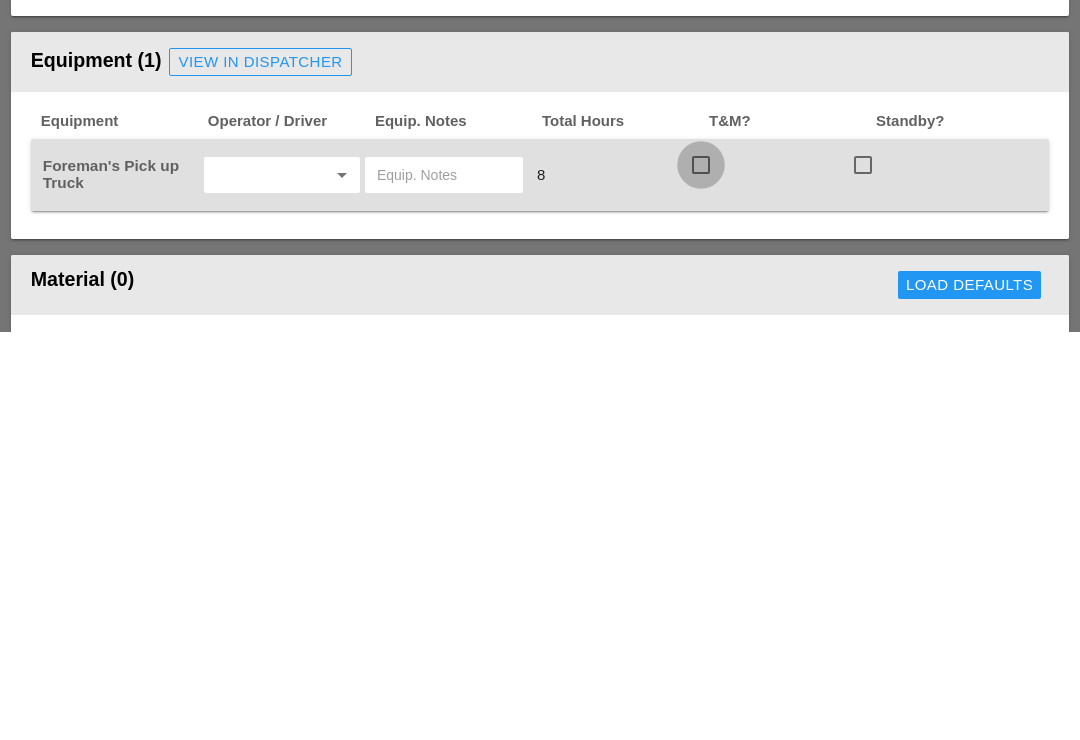 click at bounding box center [701, 573] 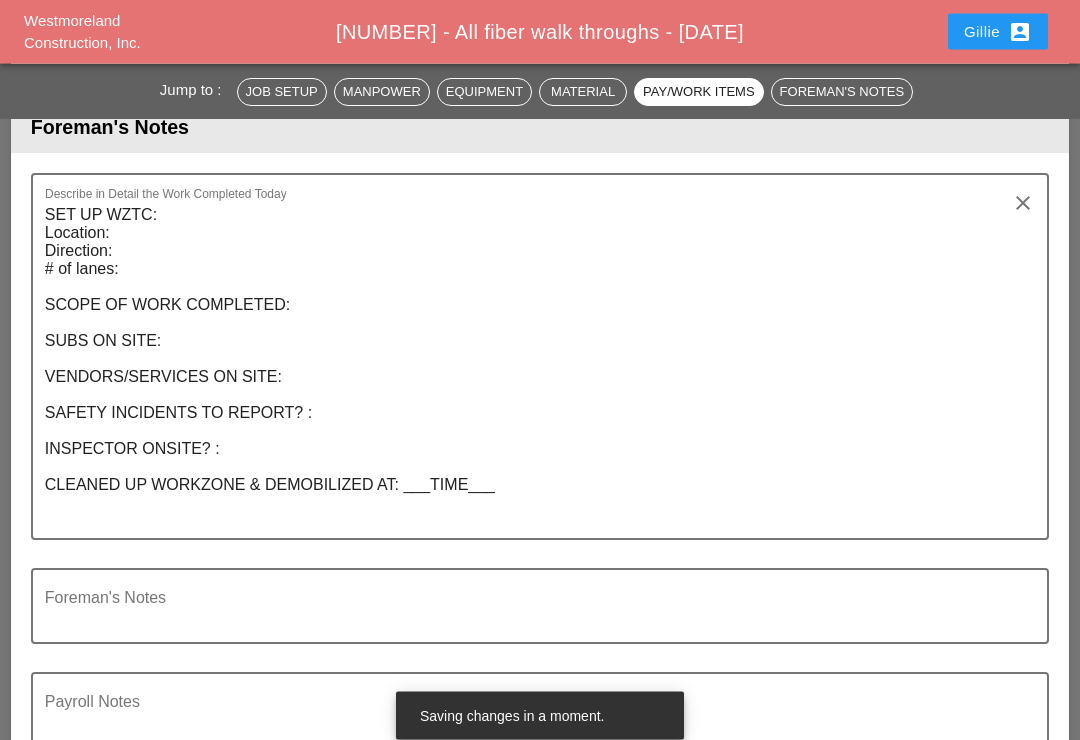 scroll, scrollTop: 1821, scrollLeft: 0, axis: vertical 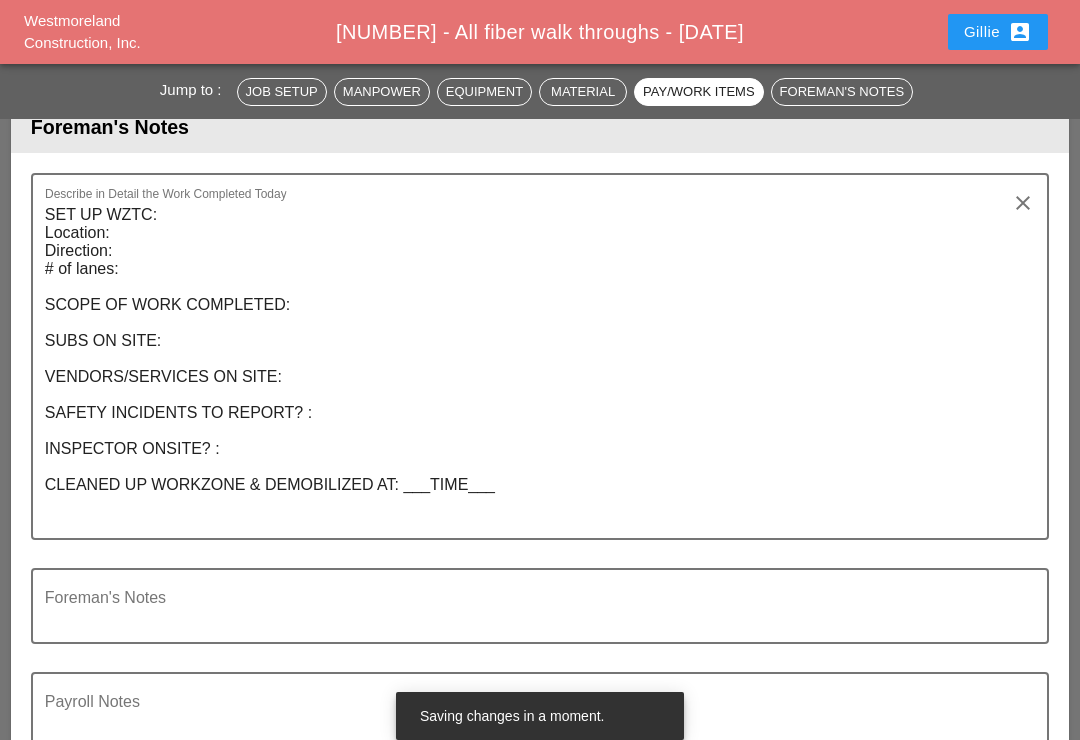 click on "SET UP WZTC:
Location:
Direction:
# of lanes:
SCOPE OF WORK COMPLETED:
SUBS ON SITE:
VENDORS/SERVICES ON SITE:
SAFETY INCIDENTS TO REPORT? :
INSPECTOR ONSITE? :
CLEANED UP WORKZONE & DEMOBILIZED AT: ___TIME___" at bounding box center [532, 368] 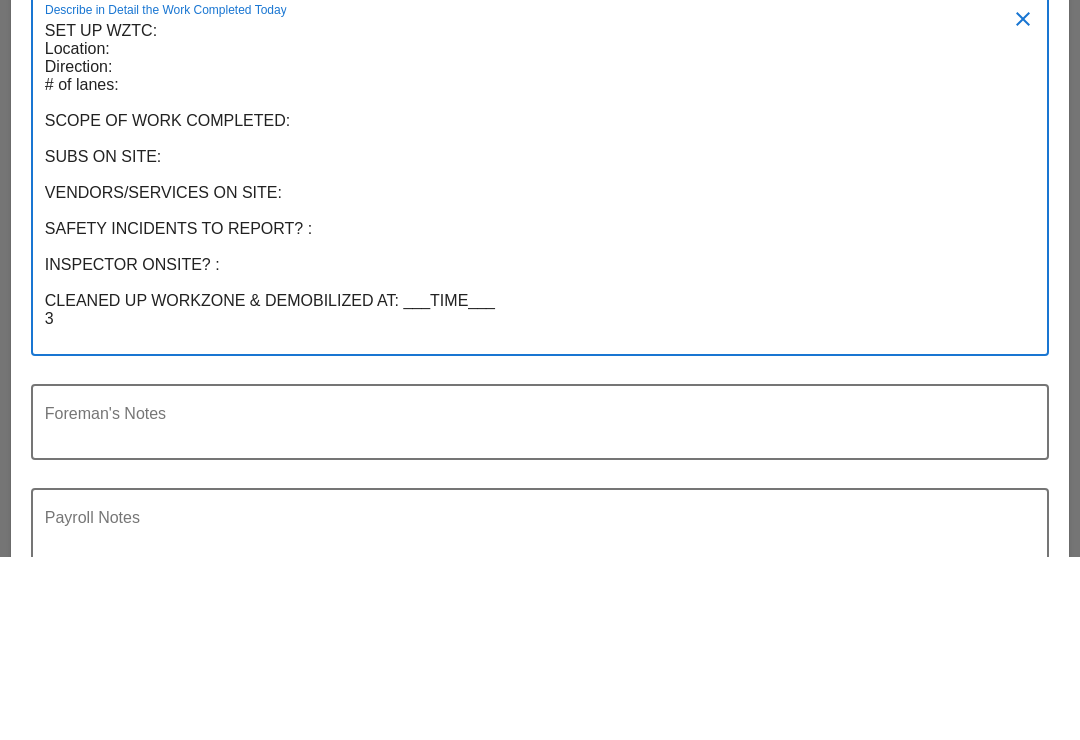 scroll, scrollTop: 0, scrollLeft: 0, axis: both 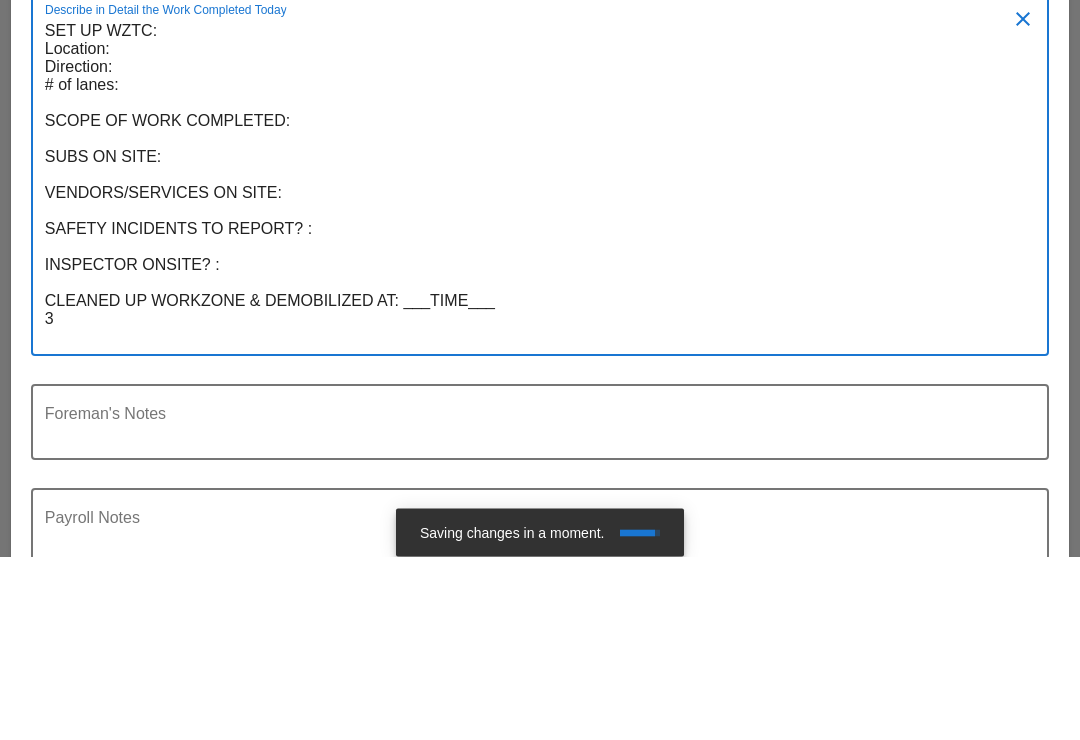 click on "SET UP WZTC:
Location:
Direction:
# of lanes:
SCOPE OF WORK COMPLETED:
SUBS ON SITE:
VENDORS/SERVICES ON SITE:
SAFETY INCIDENTS TO REPORT? :
INSPECTOR ONSITE? :
CLEANED UP WORKZONE & DEMOBILIZED AT: ___TIME___
3" at bounding box center (532, 368) 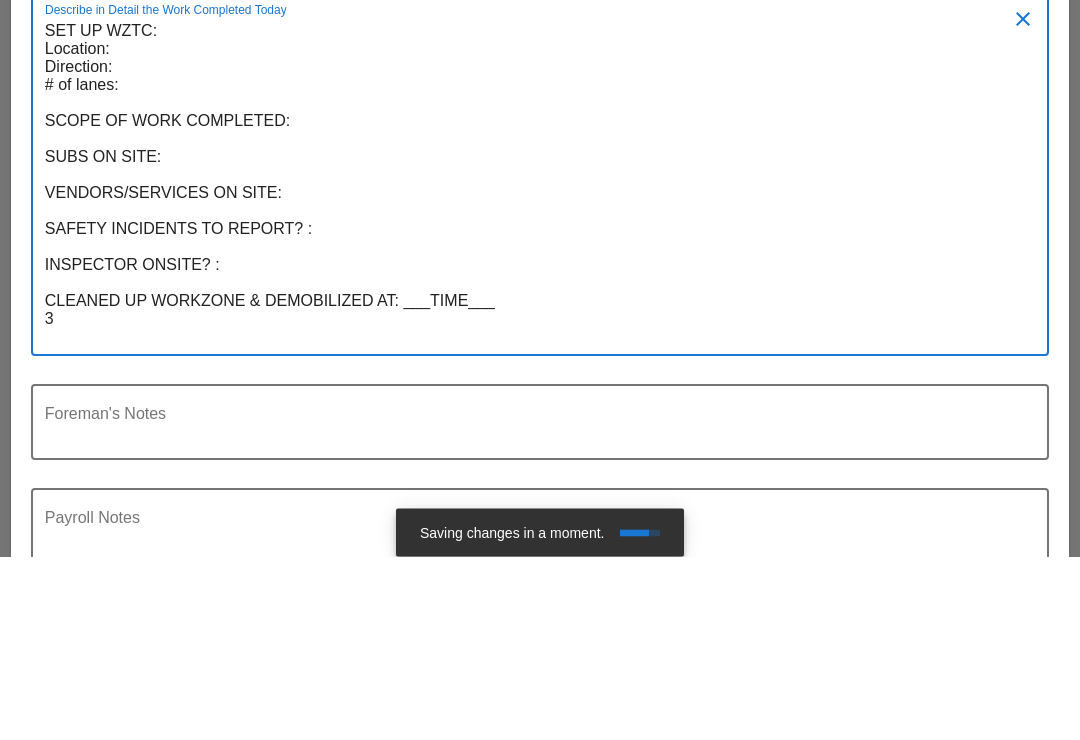 click on "SET UP WZTC:
Location:
Direction:
# of lanes:
SCOPE OF WORK COMPLETED:
SUBS ON SITE:
VENDORS/SERVICES ON SITE:
SAFETY INCIDENTS TO REPORT? :
INSPECTOR ONSITE? :
CLEANED UP WORKZONE & DEMOBILIZED AT: ___TIME___
3" at bounding box center (532, 368) 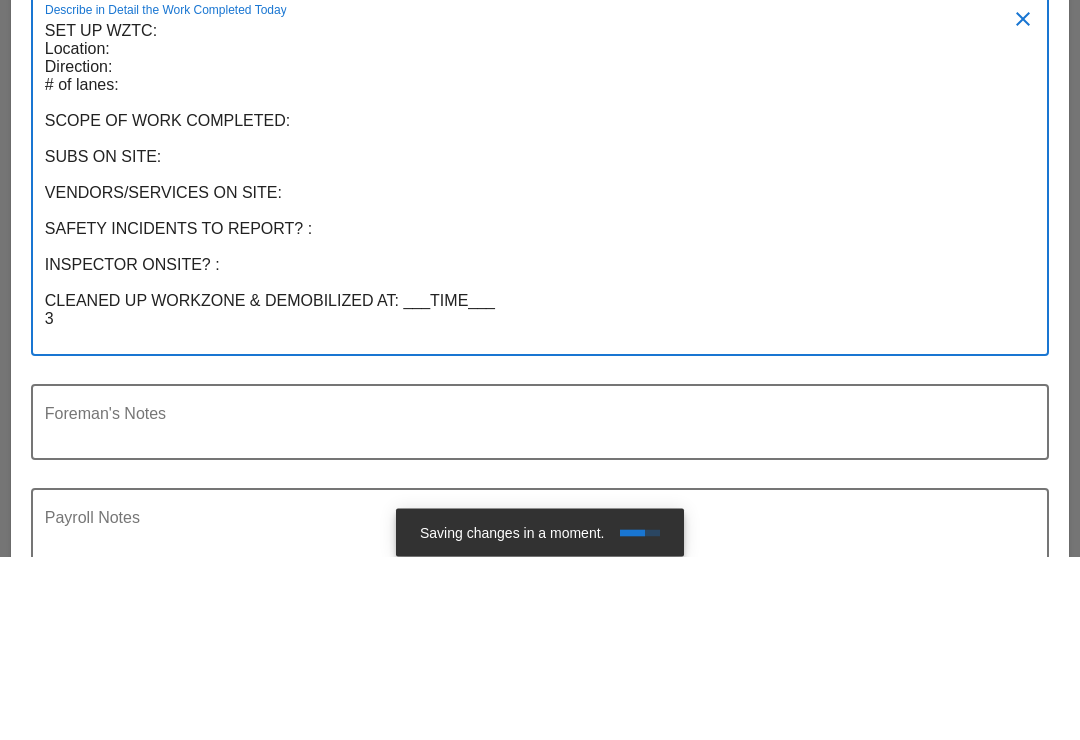 click on "SET UP WZTC:
Location:
Direction:
# of lanes:
SCOPE OF WORK COMPLETED:
SUBS ON SITE:
VENDORS/SERVICES ON SITE:
SAFETY INCIDENTS TO REPORT? :
INSPECTOR ONSITE? :
CLEANED UP WORKZONE & DEMOBILIZED AT: ___TIME___
3" at bounding box center [532, 368] 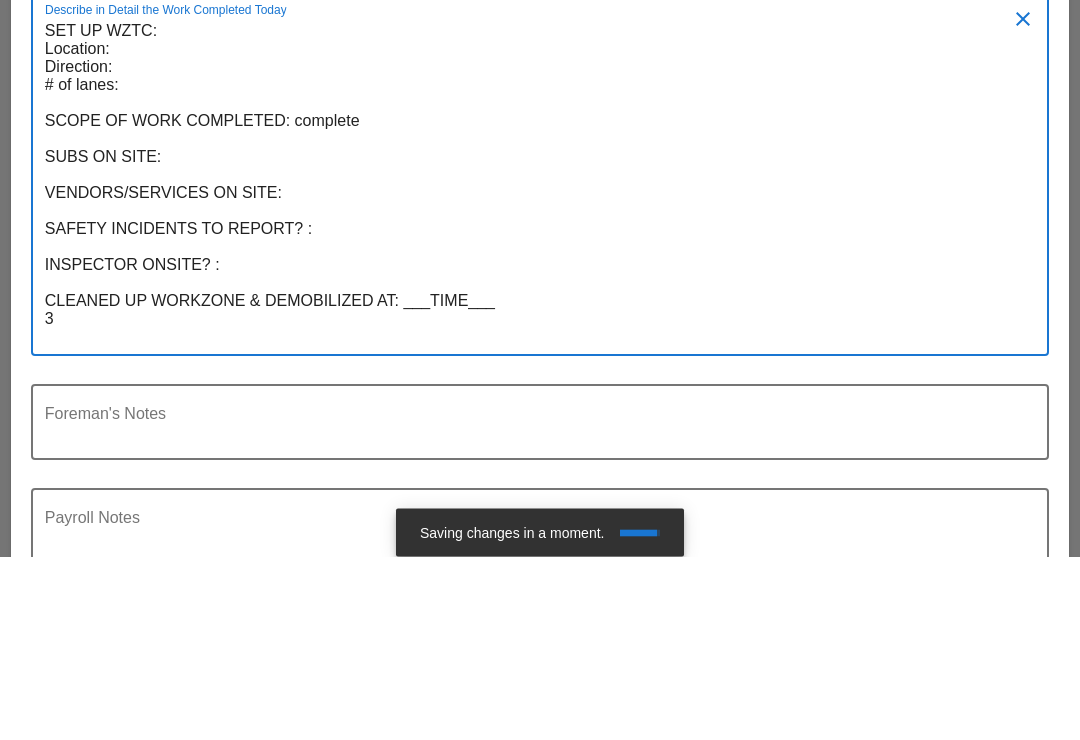 scroll, scrollTop: 0, scrollLeft: 0, axis: both 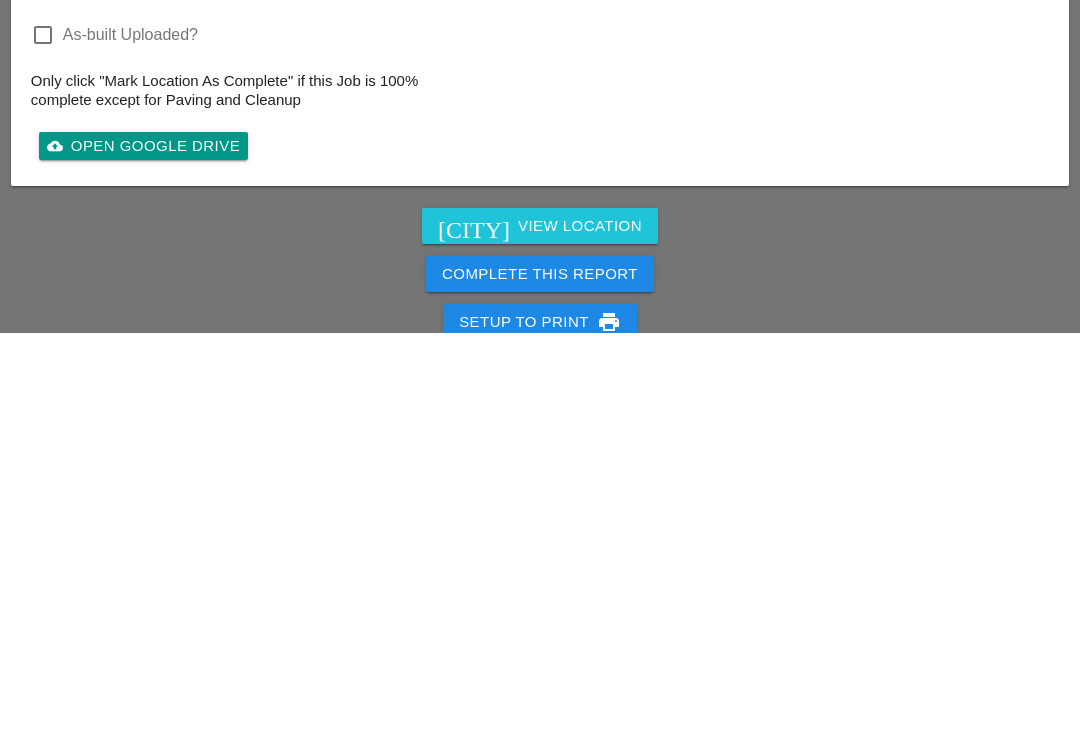 type on "SET UP WZTC:
Location:
Direction:
# of lanes:
SCOPE OF WORK COMPLETED: complete 3 walkthroughs.
[NUMBER]. [STREET] and [NUMBER] [STREET]
[NUMBER]. [STREET] and [NUMBER]
[NUMBER]. [NUMBER] and [NUMBER]
SUBS ON SITE:
VENDORS/SERVICES ON SITE:
SAFETY INCIDENTS TO REPORT? :
INSPECTOR ONSITE? :
CLEANED UP WORKZONE & DEMOBILIZED AT: ___TIME___
3" 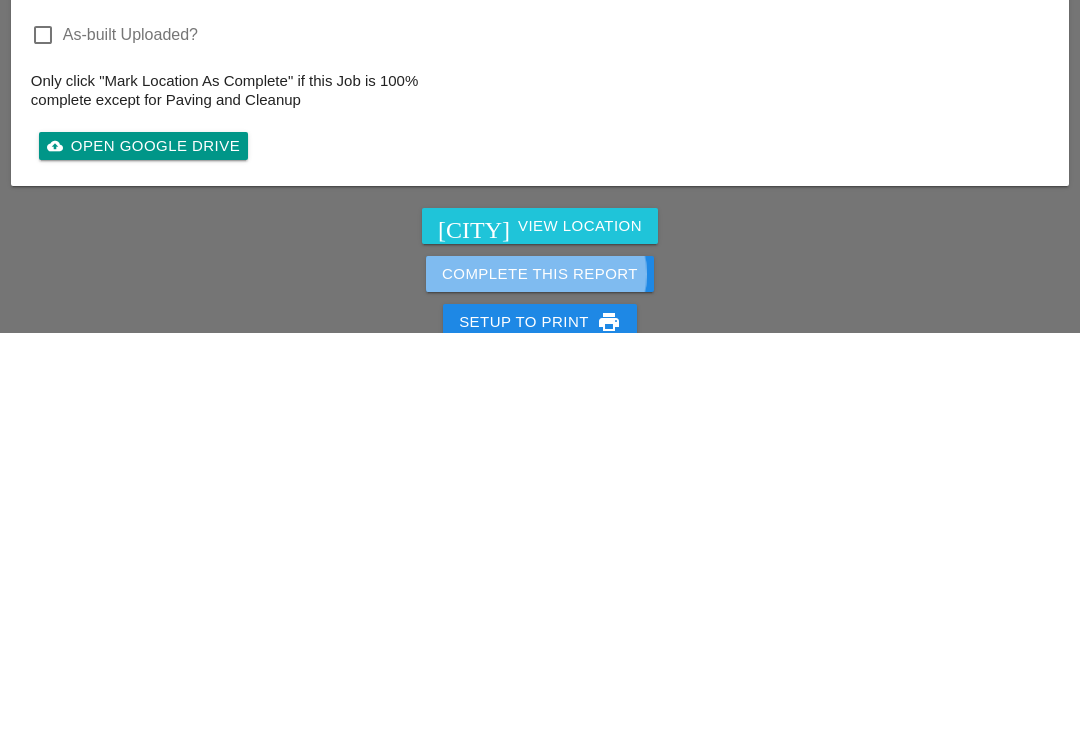 scroll, scrollTop: 2789, scrollLeft: 0, axis: vertical 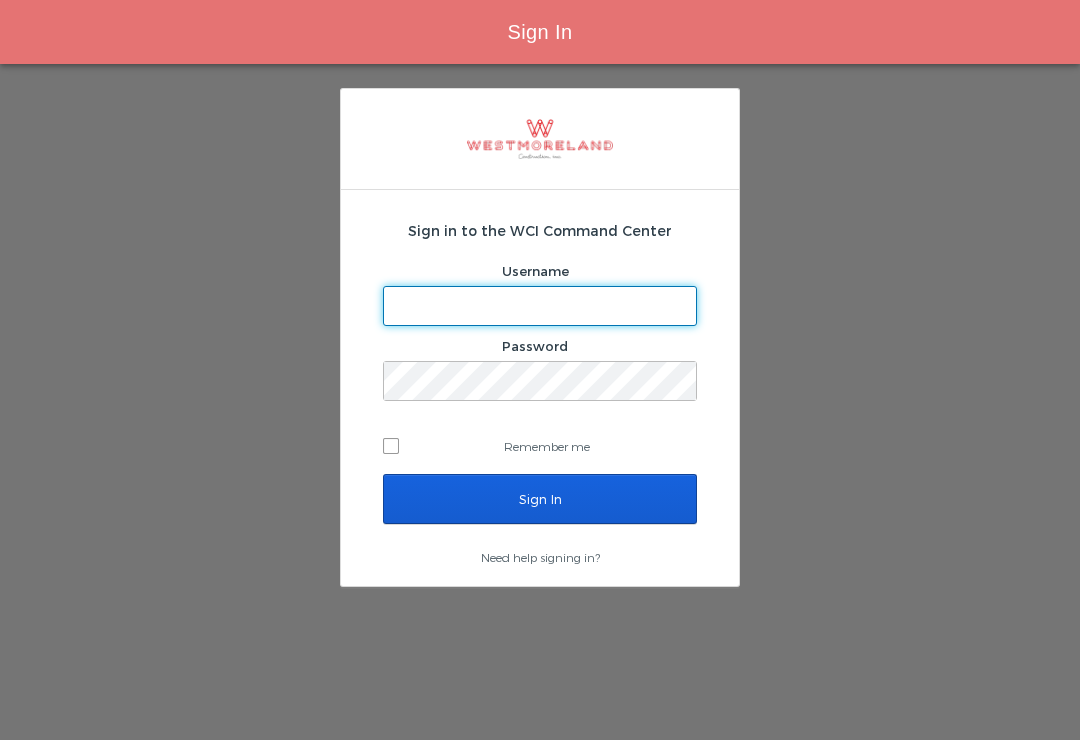 click on "Username" at bounding box center [540, 306] 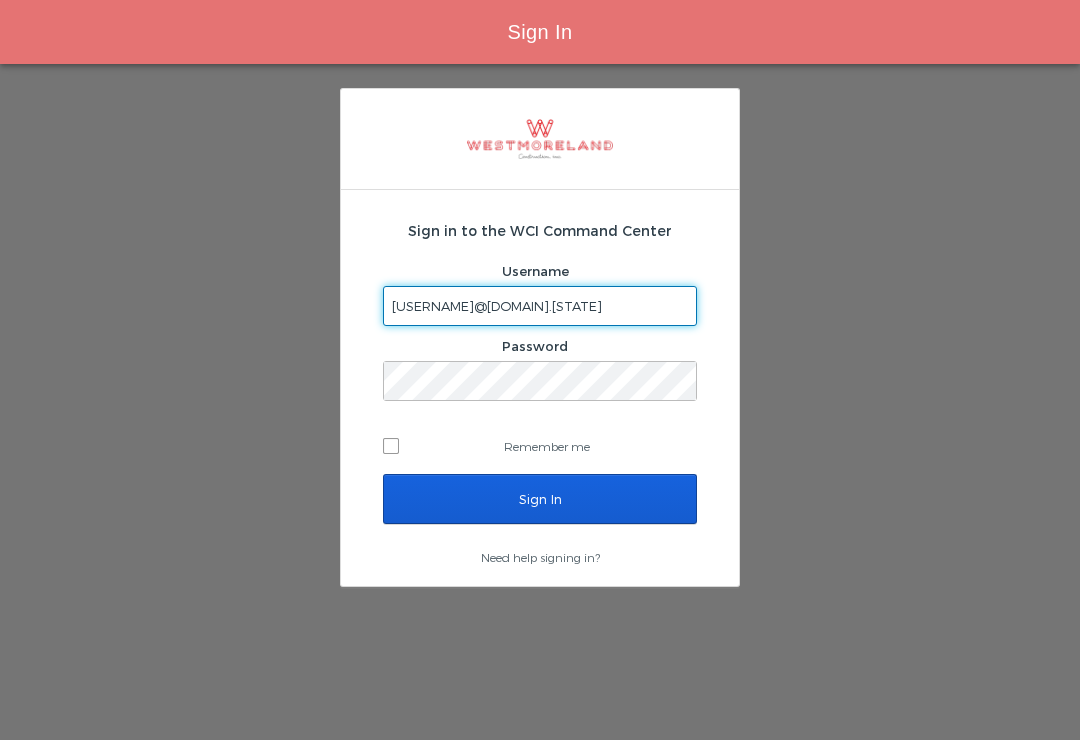 click on "Sign In" at bounding box center (540, 499) 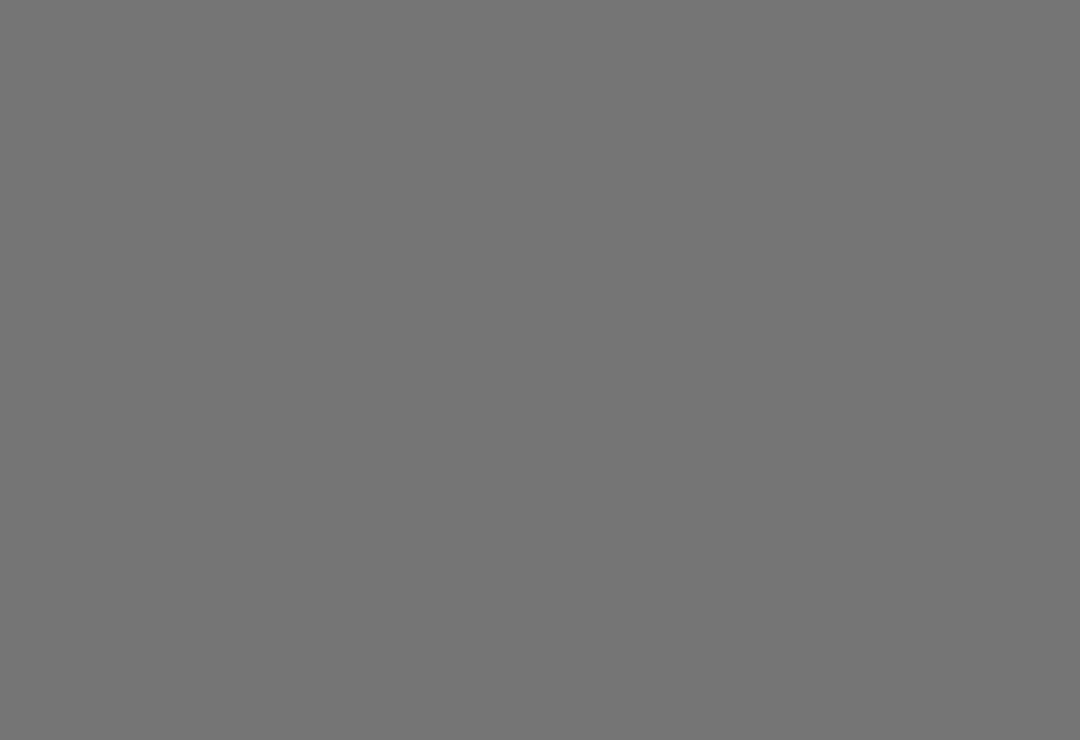 scroll, scrollTop: 0, scrollLeft: 0, axis: both 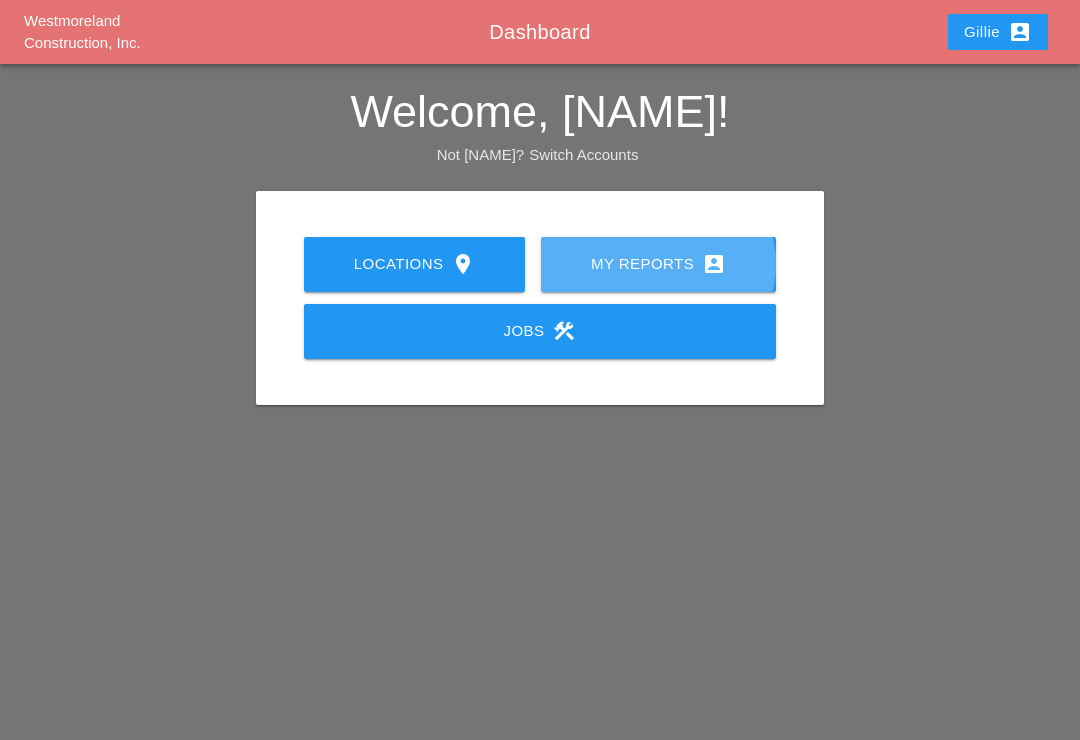 click on "My Reports account_box" at bounding box center (658, 264) 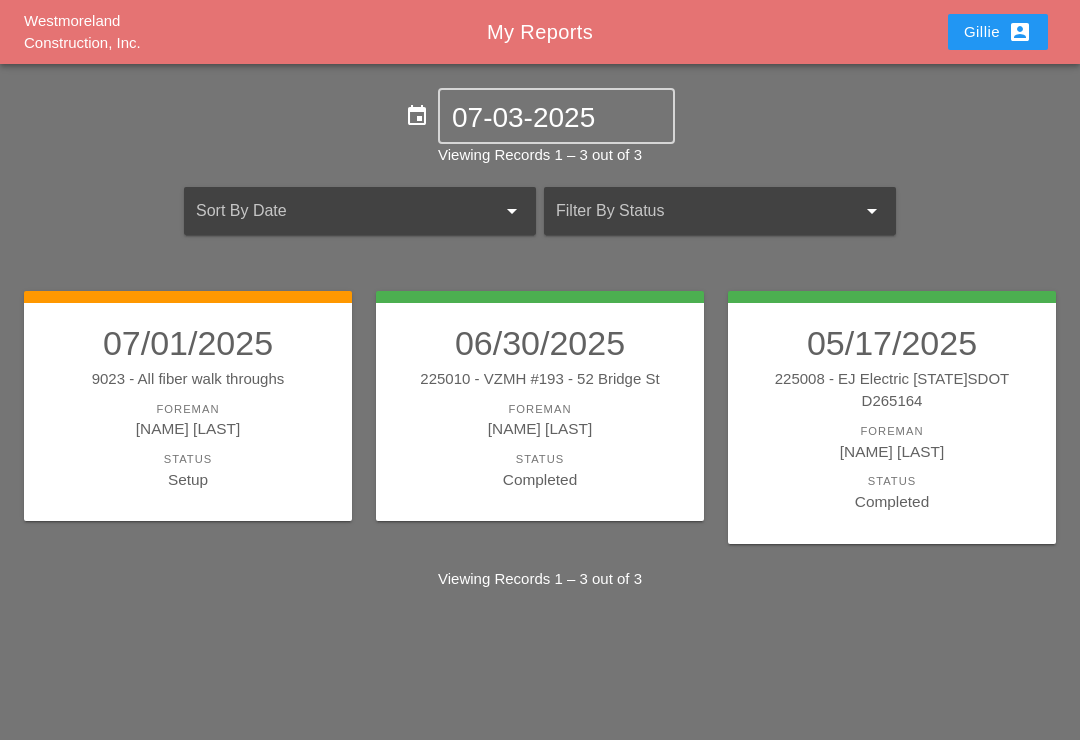 click on "Setup" at bounding box center [188, 428] 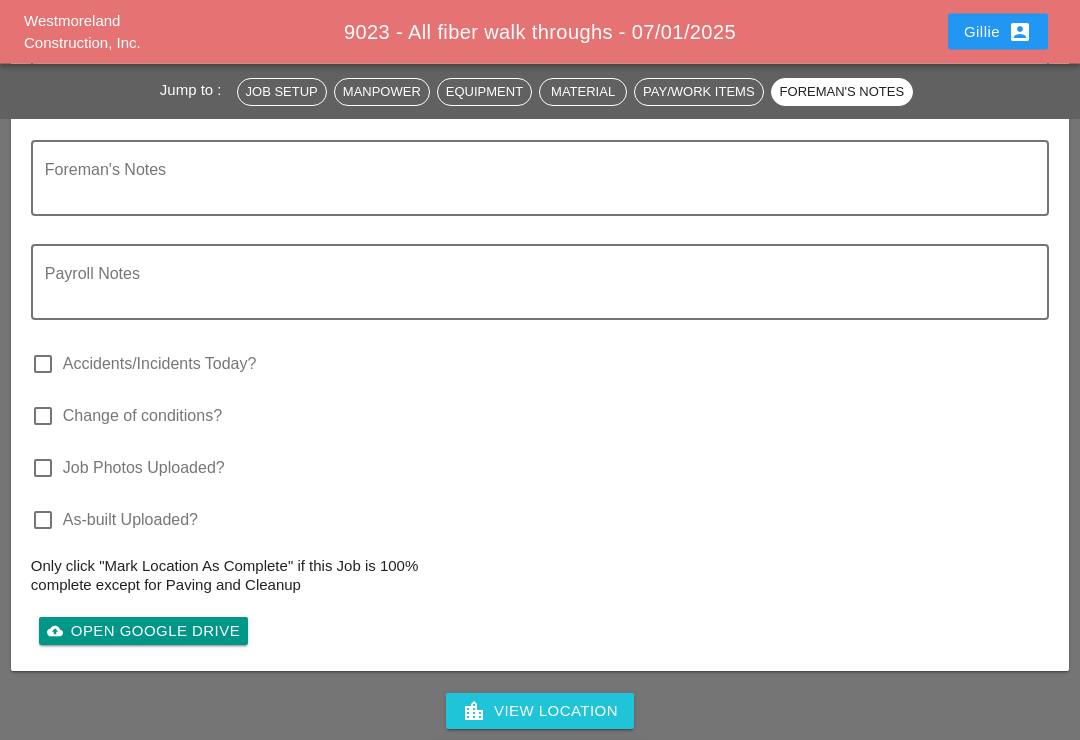 scroll, scrollTop: 2373, scrollLeft: 0, axis: vertical 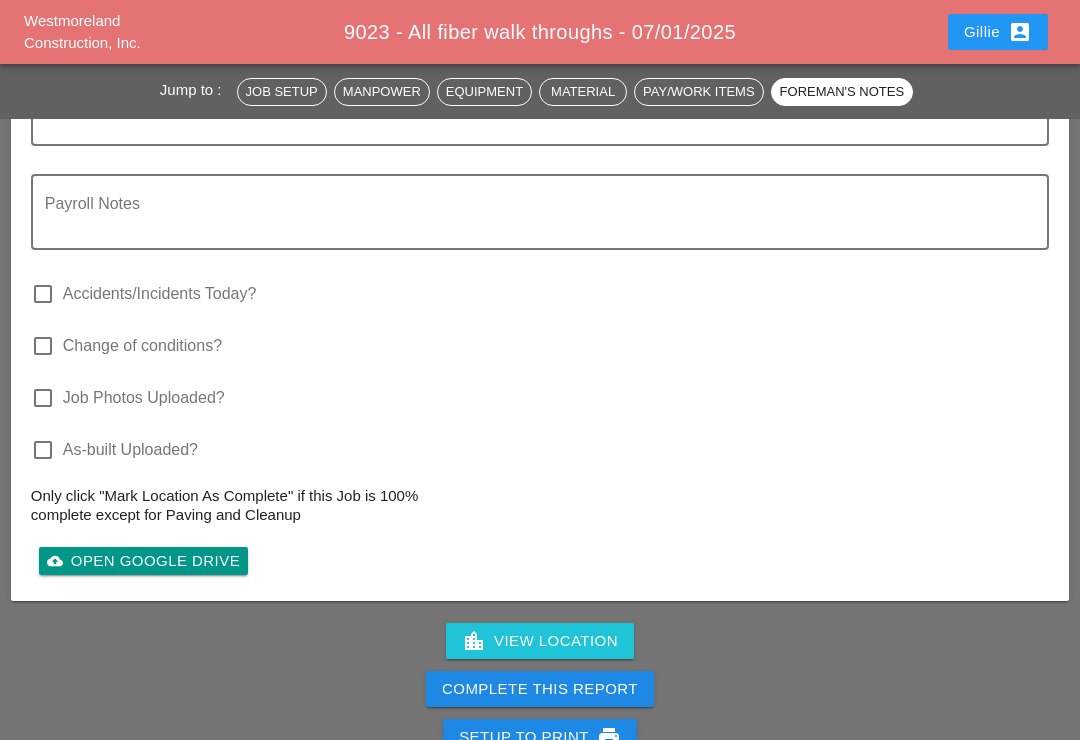 click on "Complete This Report" at bounding box center [540, 689] 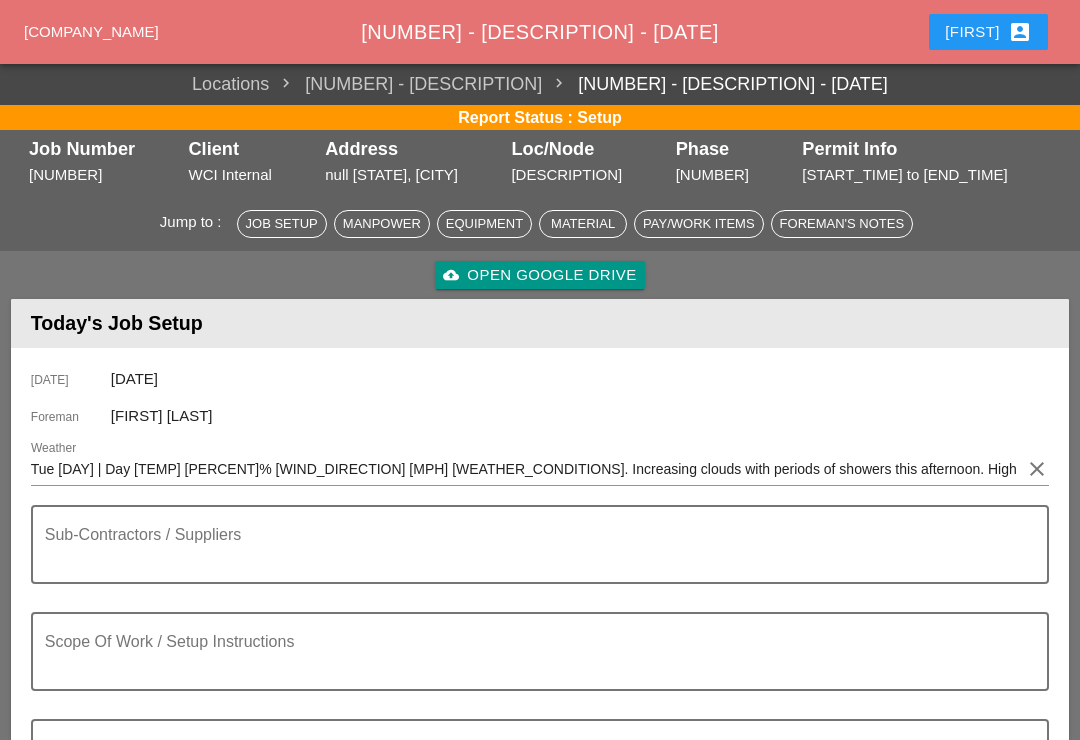 scroll, scrollTop: 31, scrollLeft: 0, axis: vertical 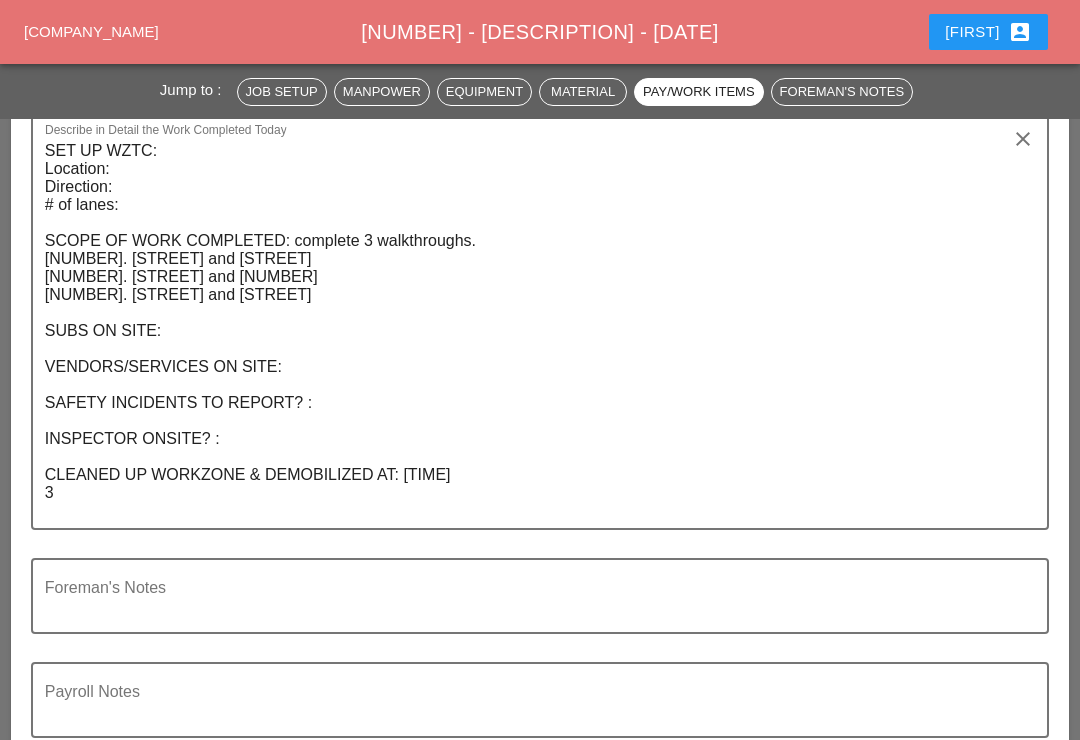click at bounding box center [532, 608] 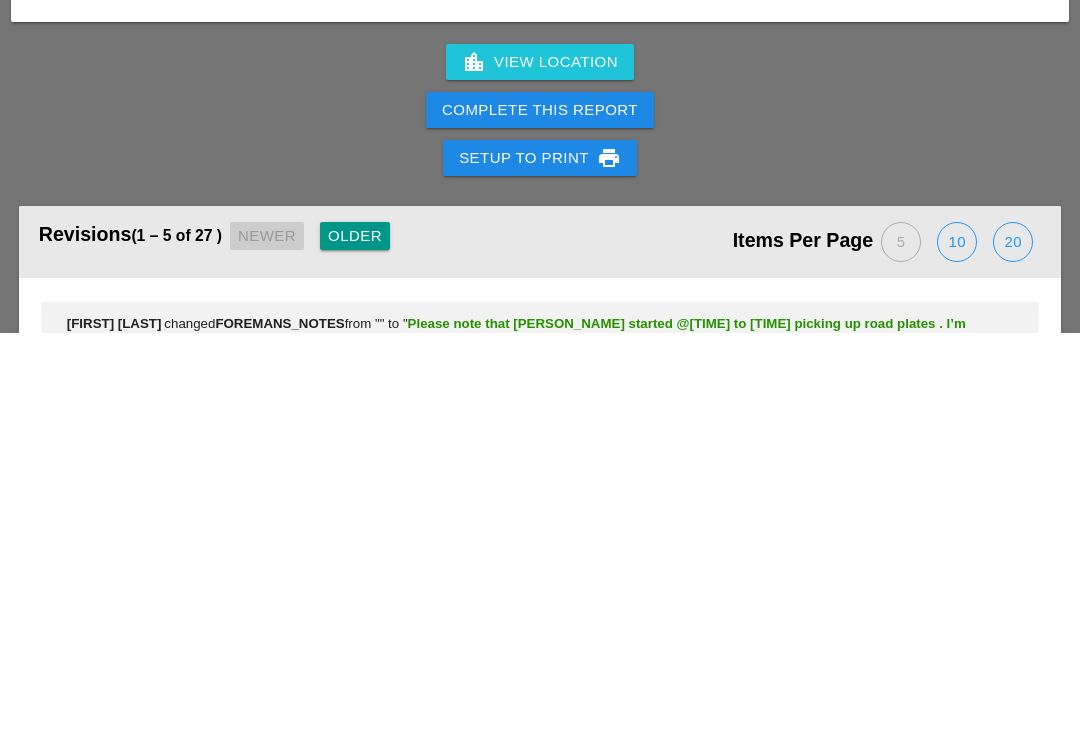 scroll, scrollTop: 2773, scrollLeft: 0, axis: vertical 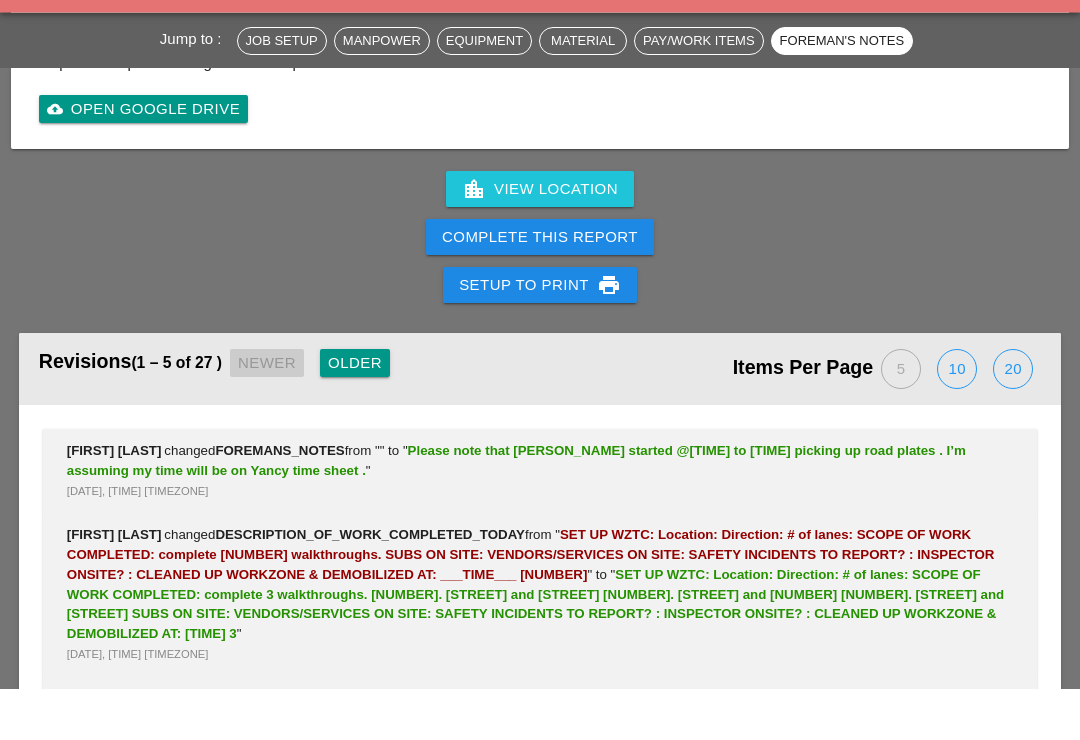 type on "Please note that [PERSON_NAME] started @[TIME] to [TIME] picking up road plates . I’m assuming my time will be on Yancy time sheet ." 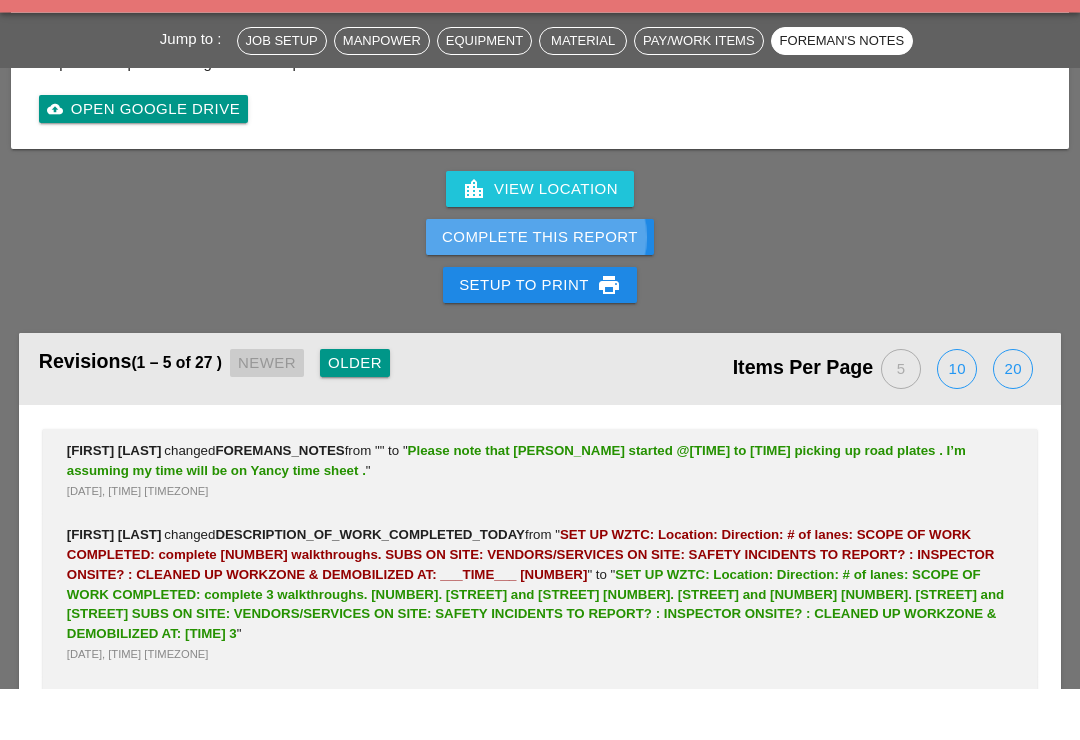 scroll, scrollTop: 2825, scrollLeft: 0, axis: vertical 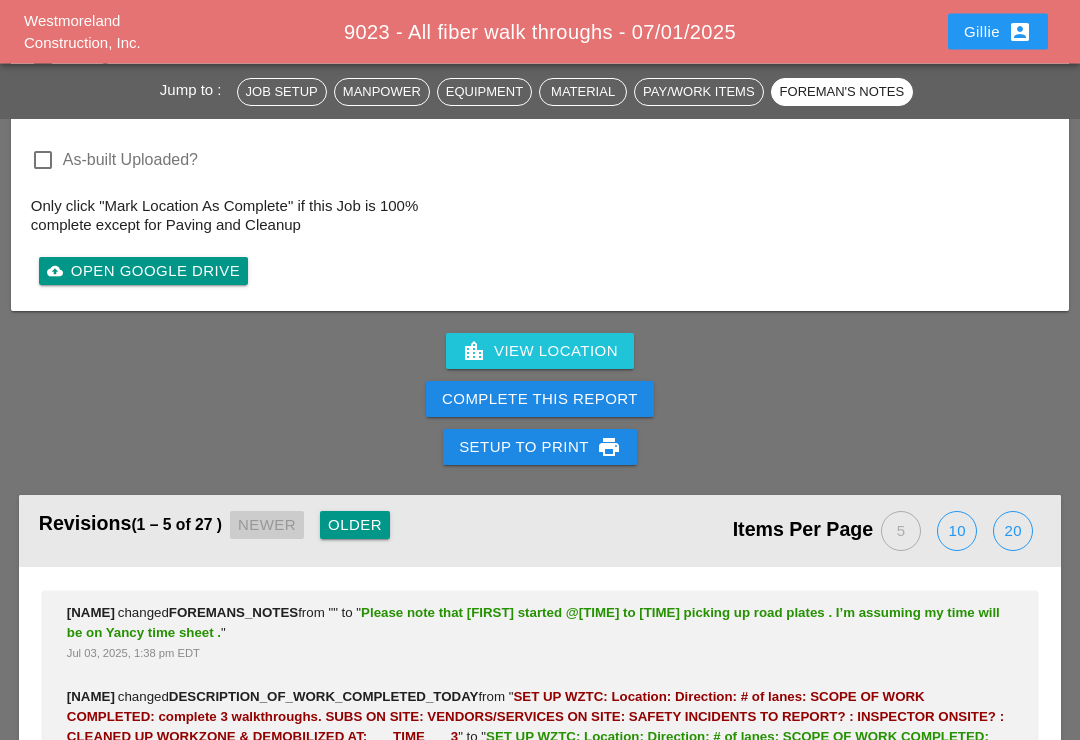 click on "Complete This Report" at bounding box center [540, 400] 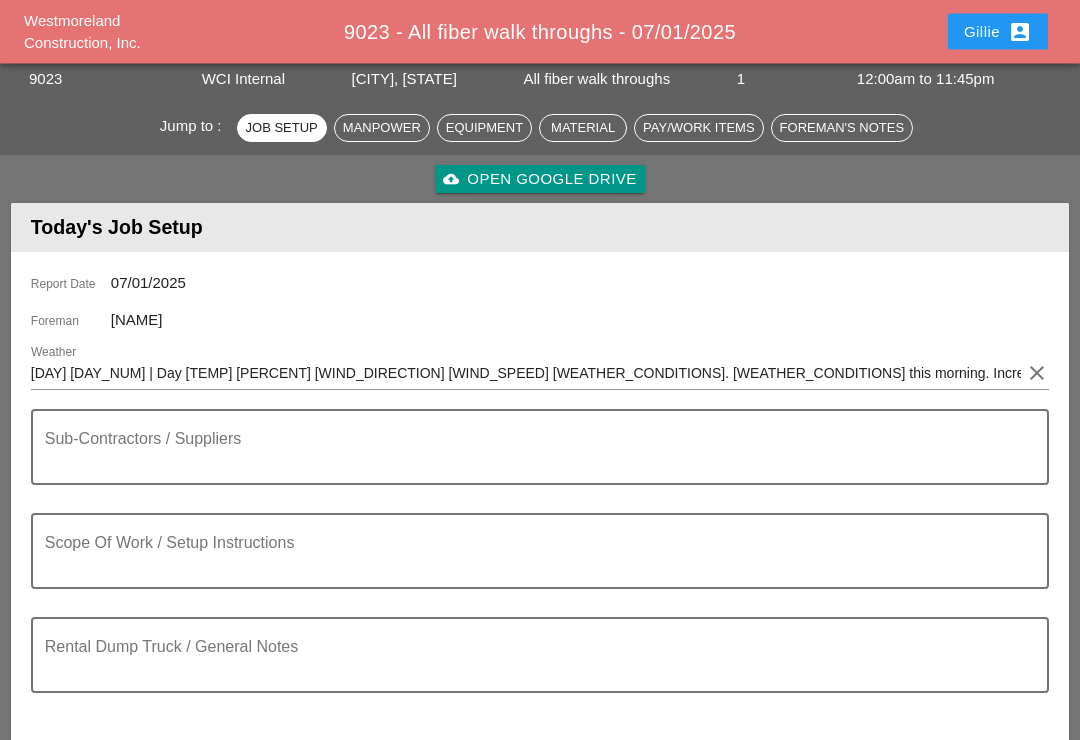 scroll, scrollTop: 0, scrollLeft: 0, axis: both 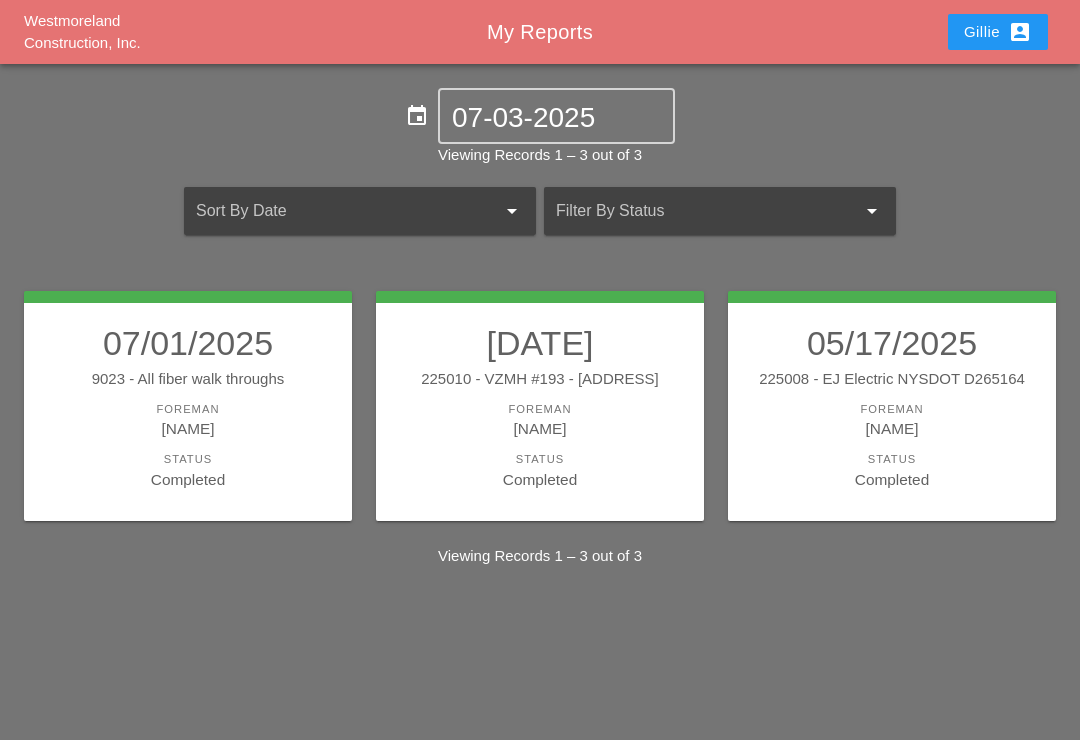 click on "Completed" at bounding box center [540, 428] 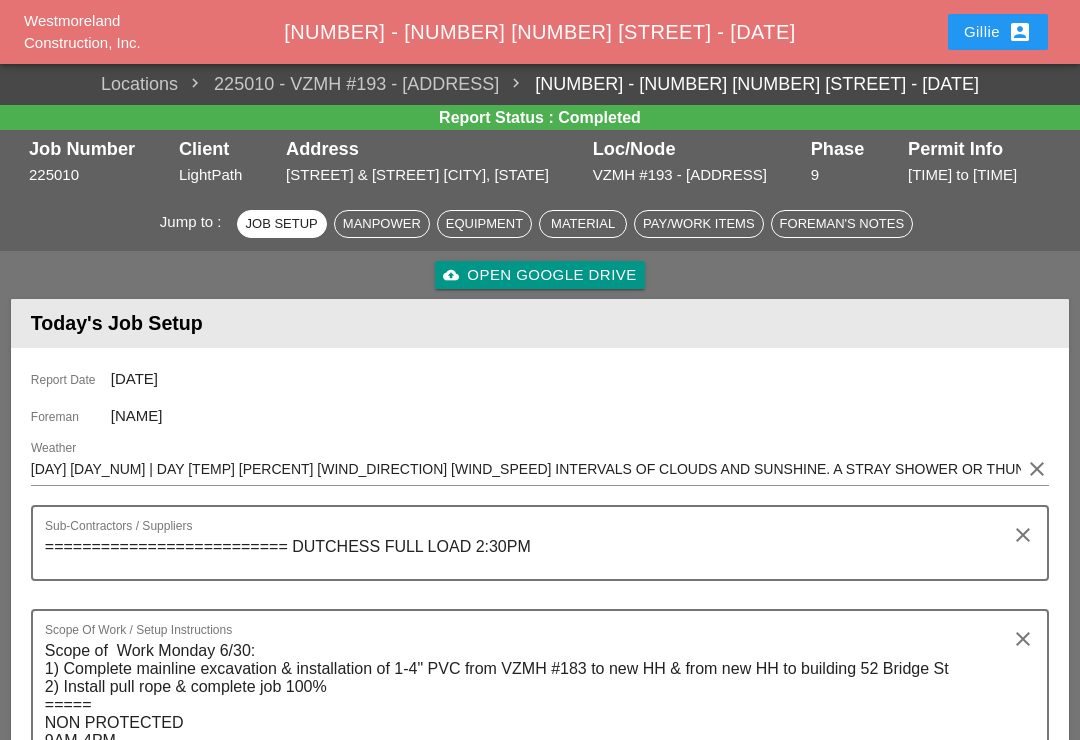 click on "cloud_upload Open Google Drive" at bounding box center [539, 275] 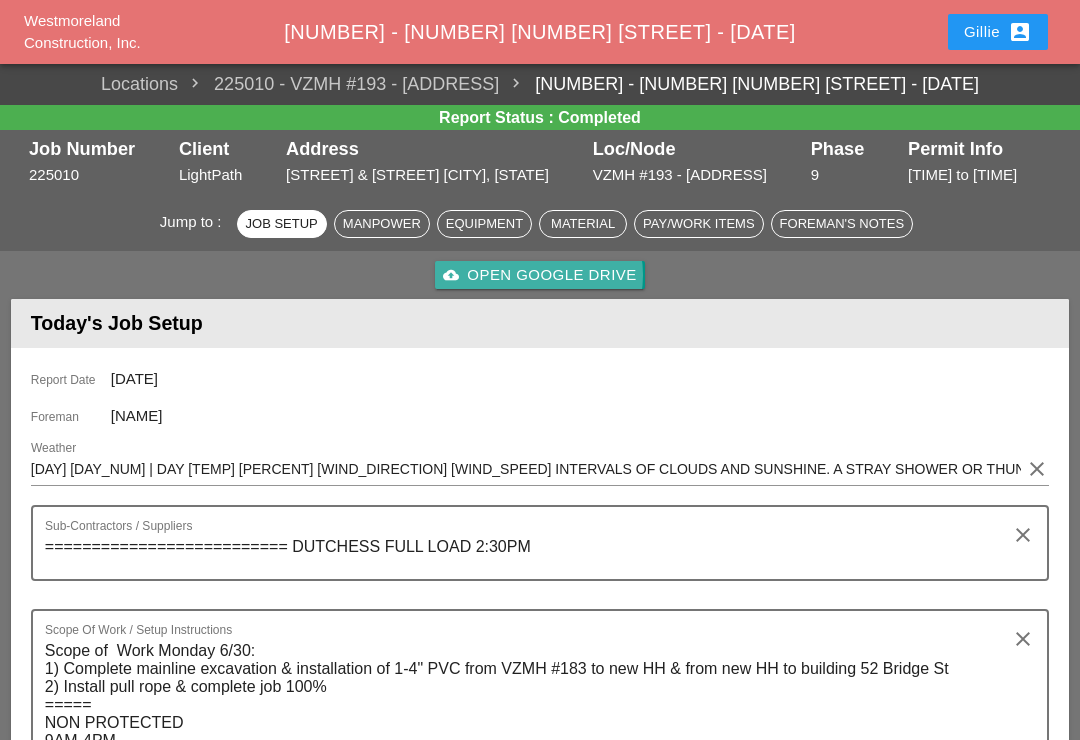 click on "cloud_upload Open Google Drive" at bounding box center [539, 275] 